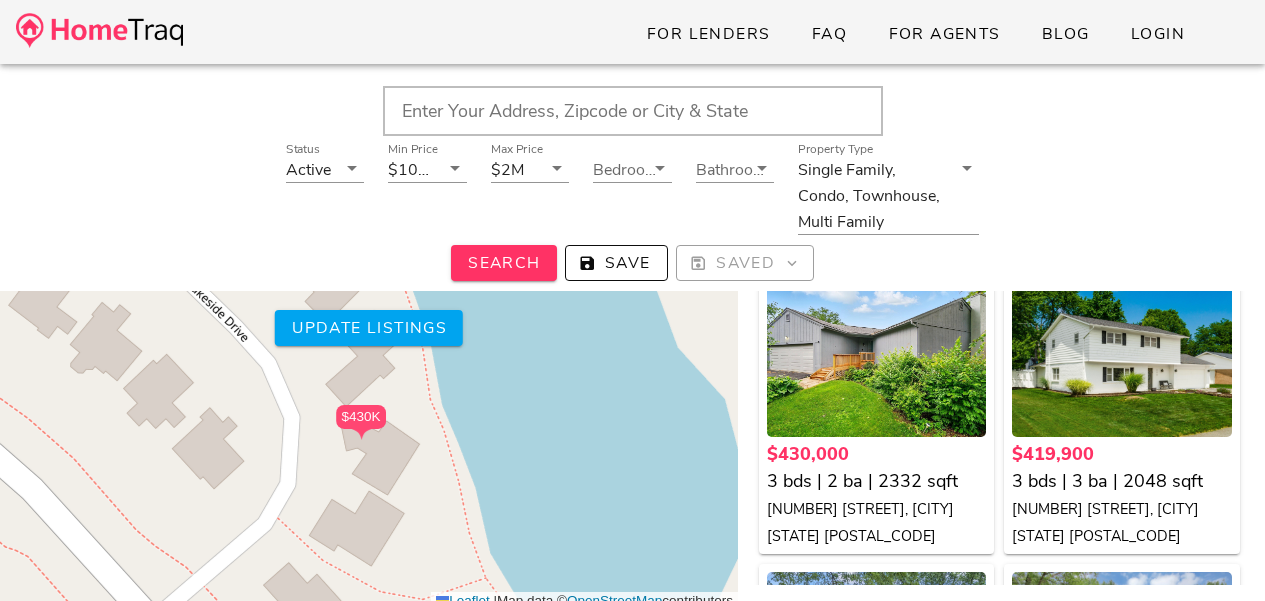 scroll, scrollTop: 217, scrollLeft: 0, axis: vertical 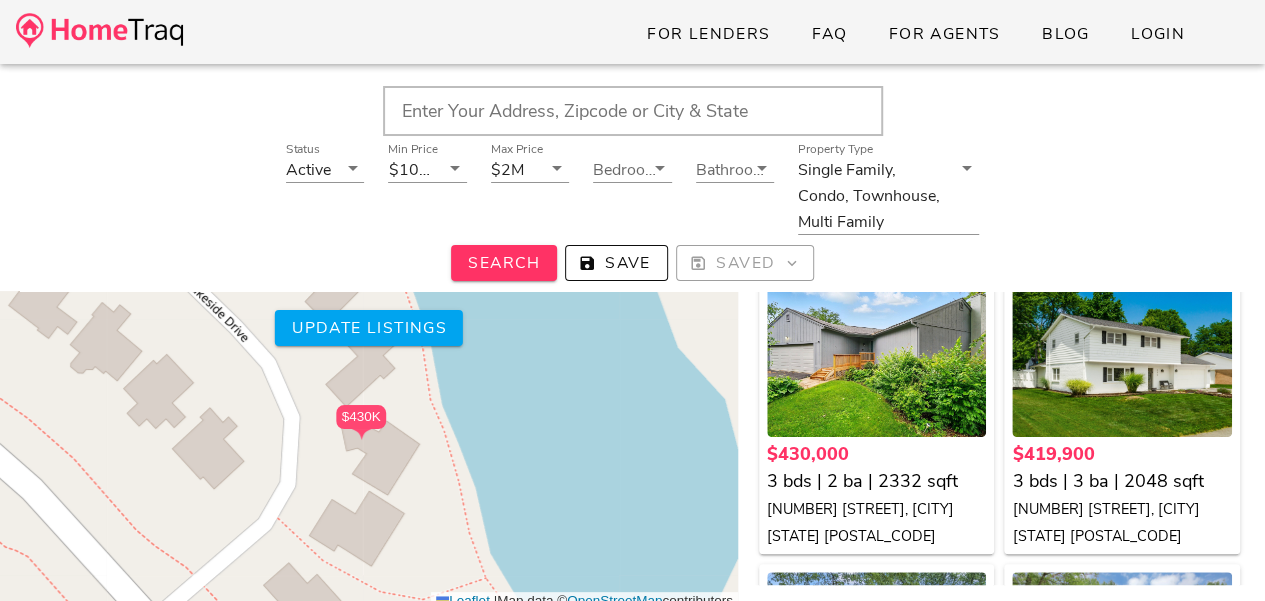 click at bounding box center [633, 111] 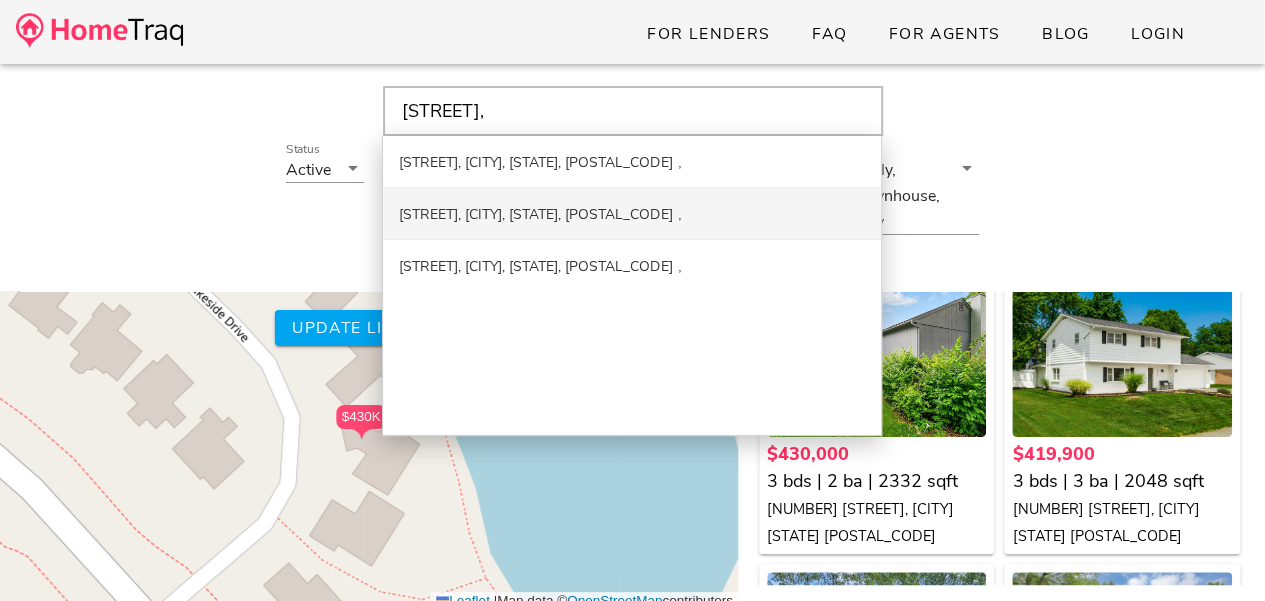 click on "[STREET], [CITY], [STATE], [POSTAL_CODE]" at bounding box center [535, 214] 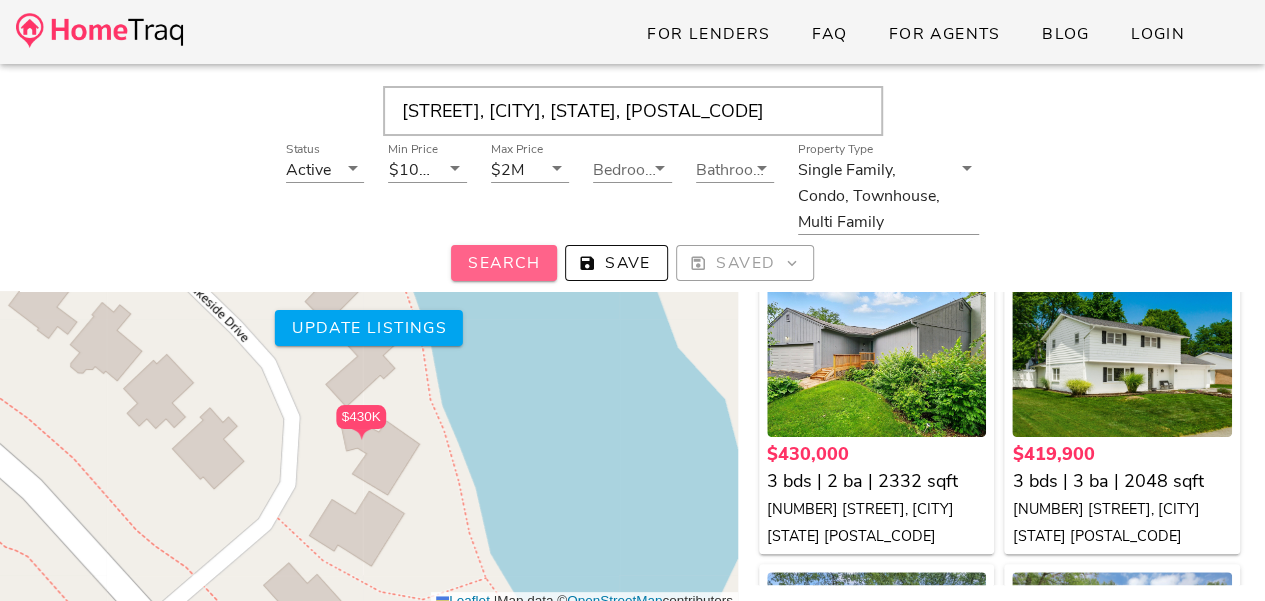 click on "Search" at bounding box center (504, 263) 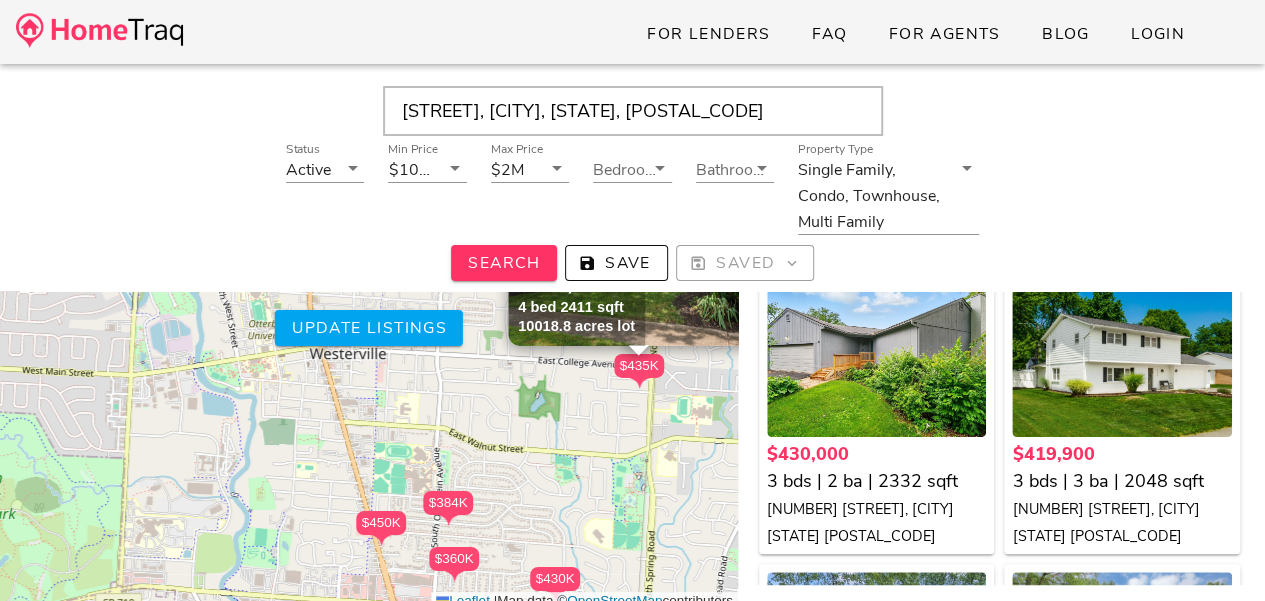 drag, startPoint x: 538, startPoint y: 461, endPoint x: 741, endPoint y: 632, distance: 265.4242 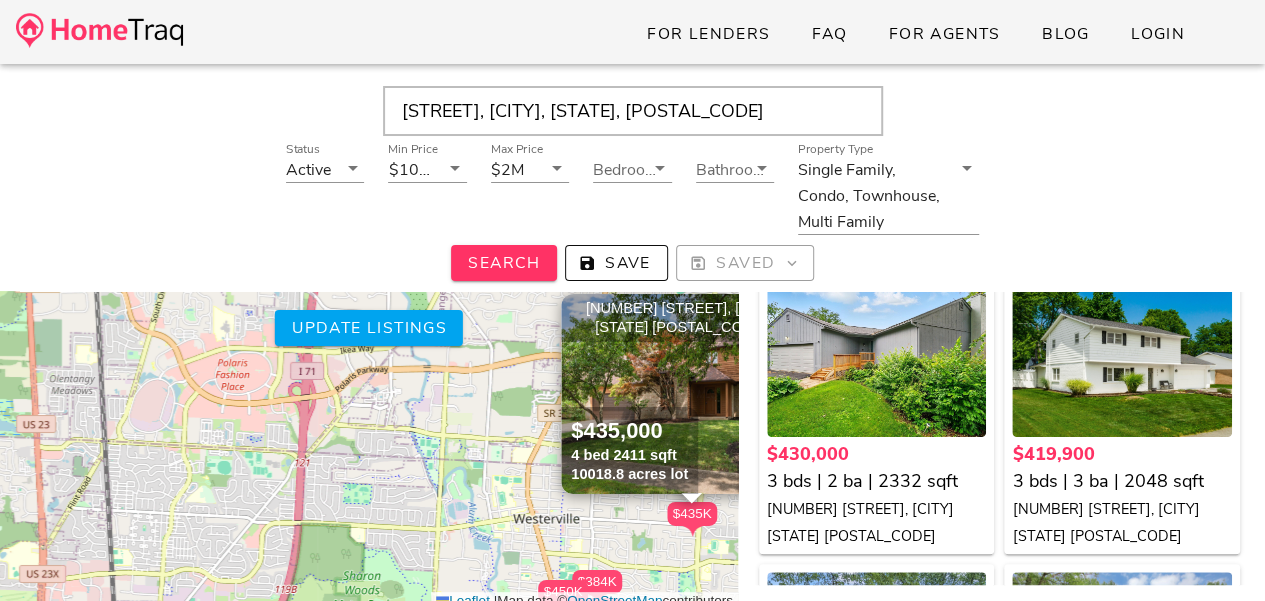 drag, startPoint x: 562, startPoint y: 533, endPoint x: 653, endPoint y: 609, distance: 118.56222 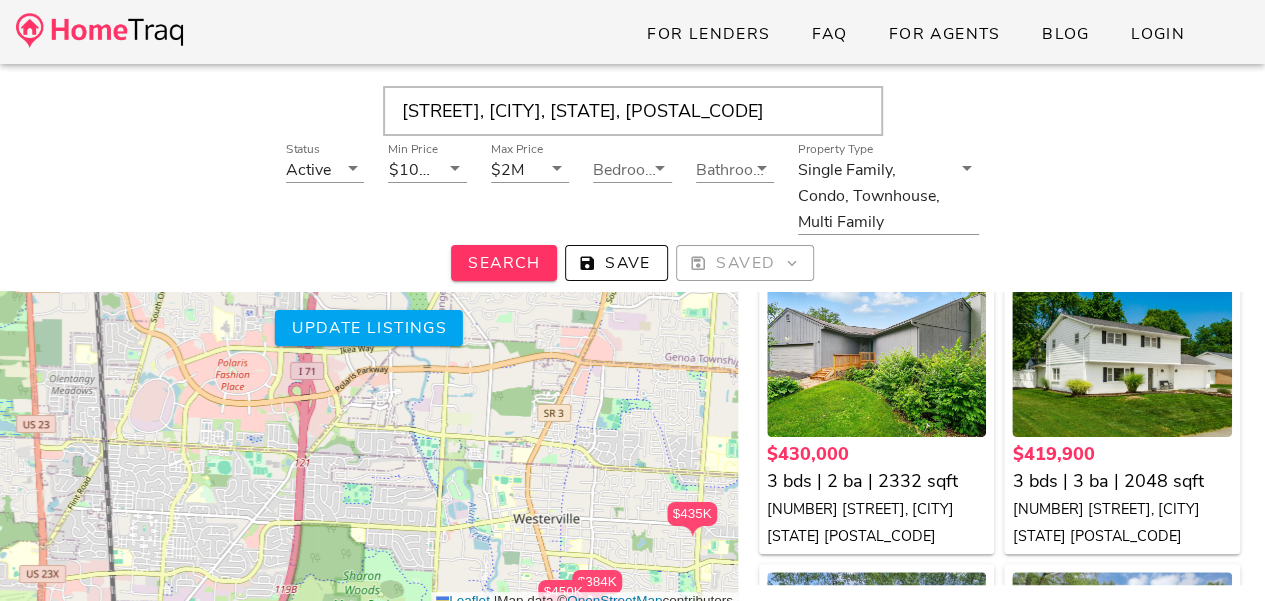 click on "[STREET], [CITY], [STATE], [POSTAL_CODE]
$435K
$435,000 × +" at bounding box center [369, 400] 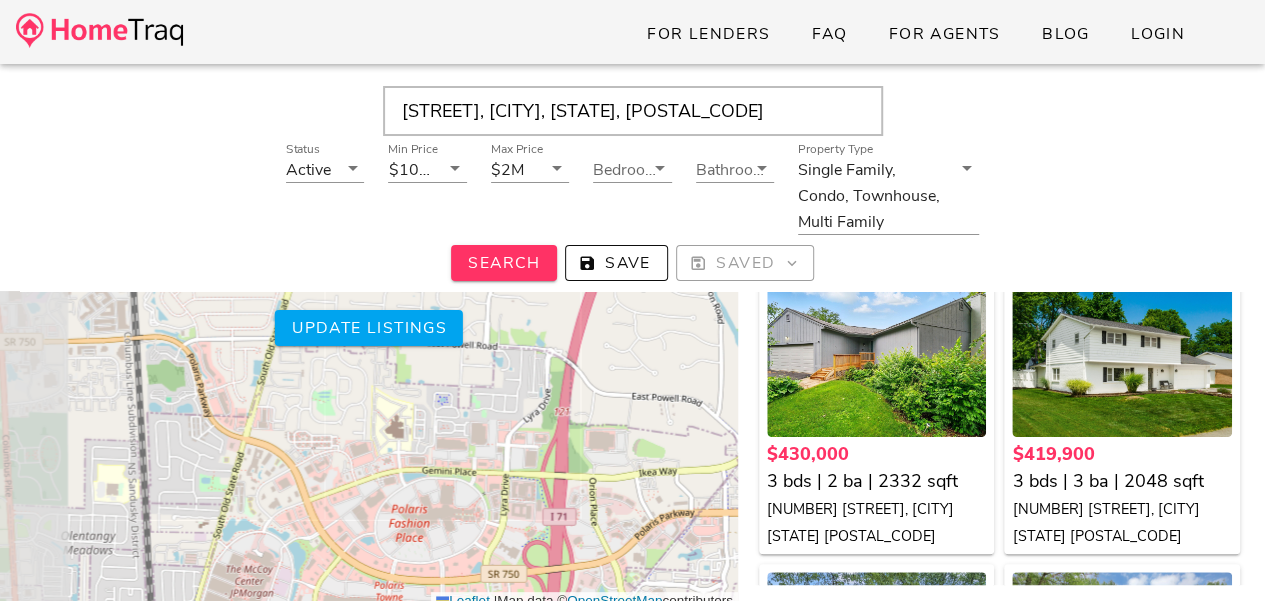 drag, startPoint x: 224, startPoint y: 369, endPoint x: 584, endPoint y: 617, distance: 437.15445 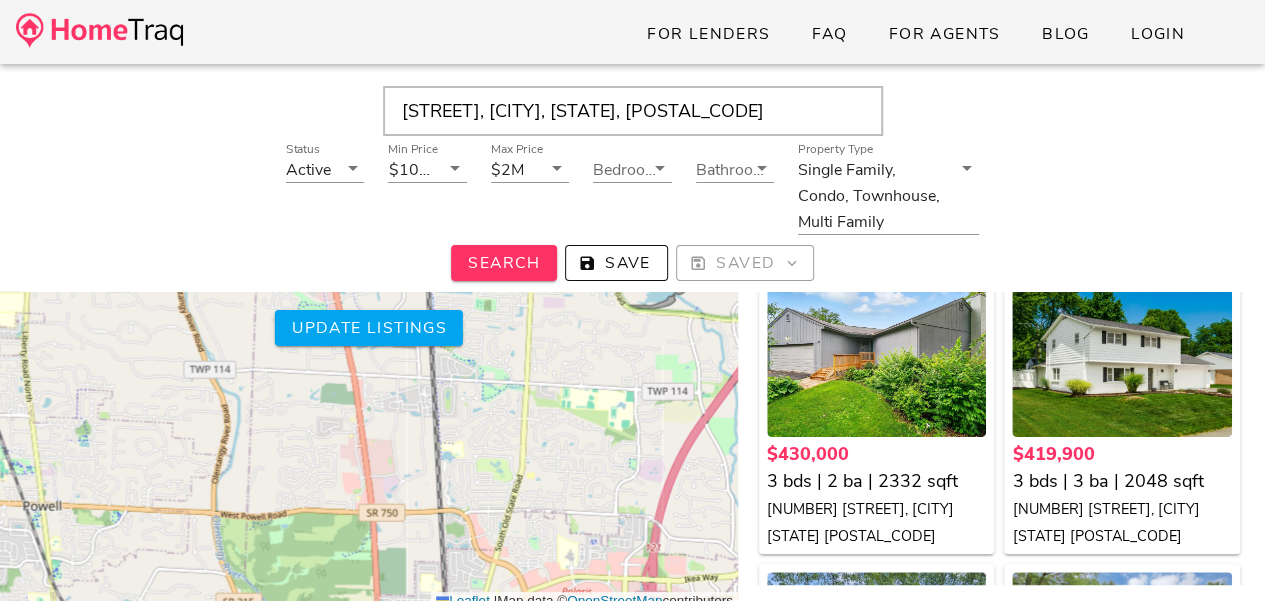 drag, startPoint x: 566, startPoint y: 459, endPoint x: 655, endPoint y: 571, distance: 143.05594 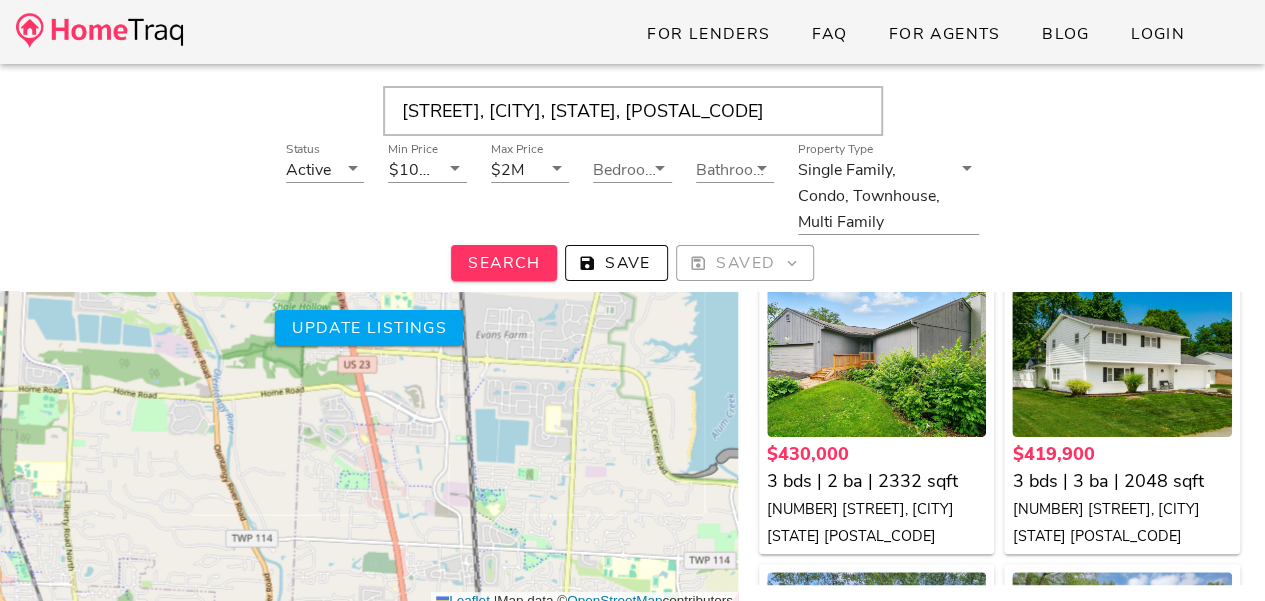 drag, startPoint x: 568, startPoint y: 442, endPoint x: 610, endPoint y: 611, distance: 174.14075 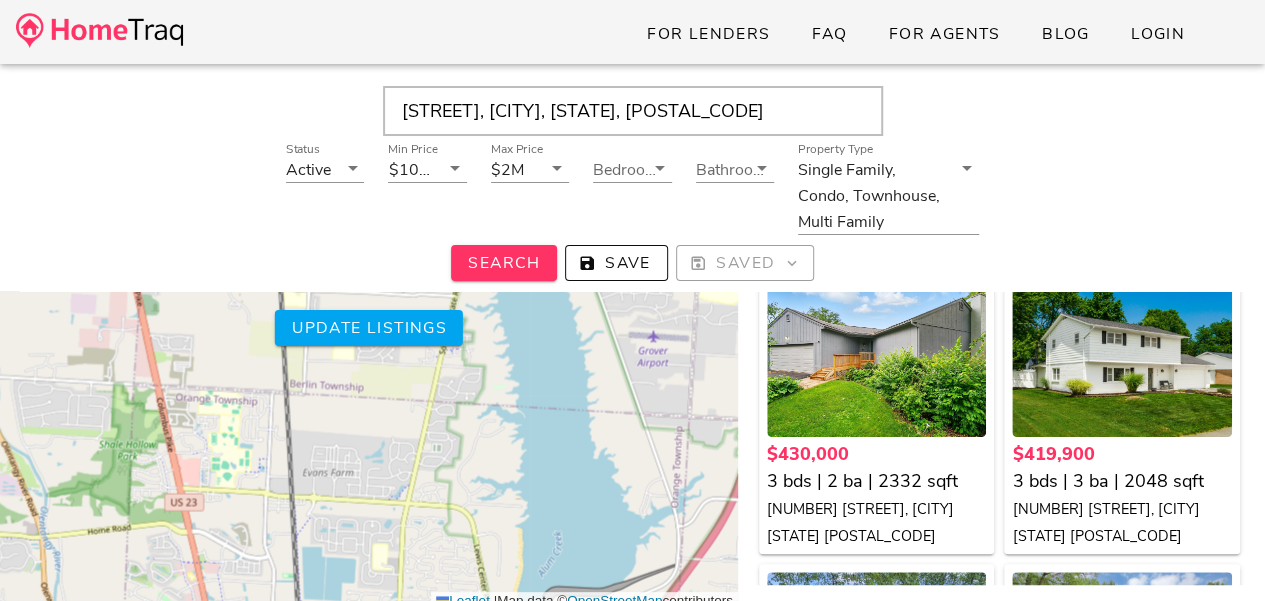 drag, startPoint x: 590, startPoint y: 494, endPoint x: 417, endPoint y: 632, distance: 221.29845 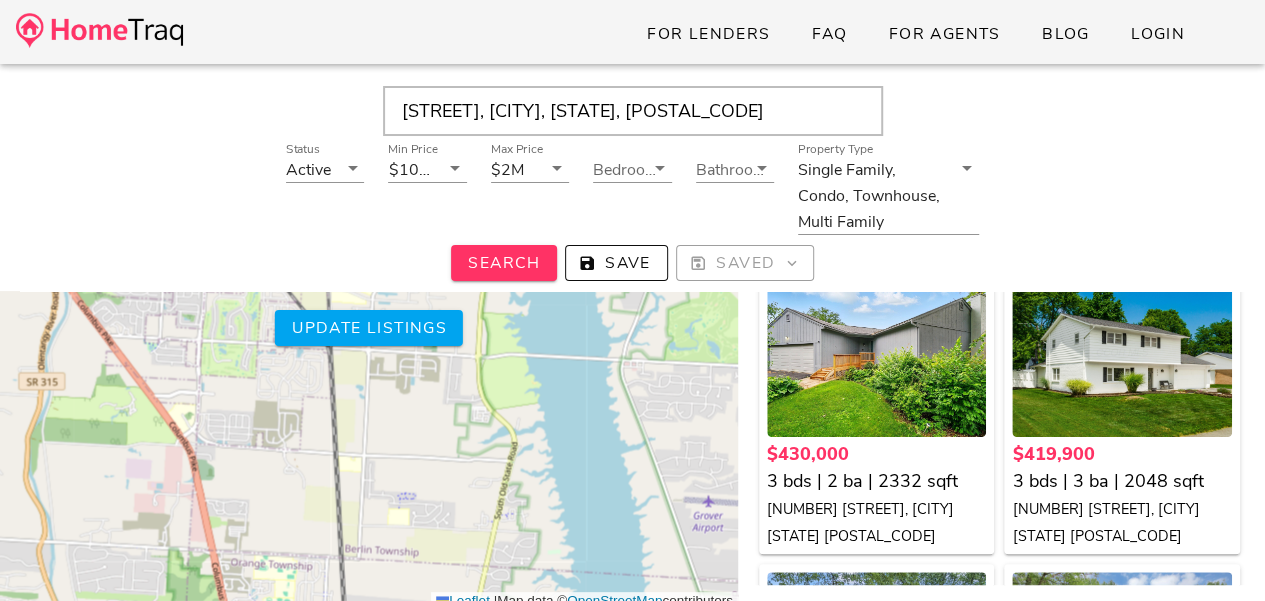 drag, startPoint x: 453, startPoint y: 408, endPoint x: 508, endPoint y: 573, distance: 173.92528 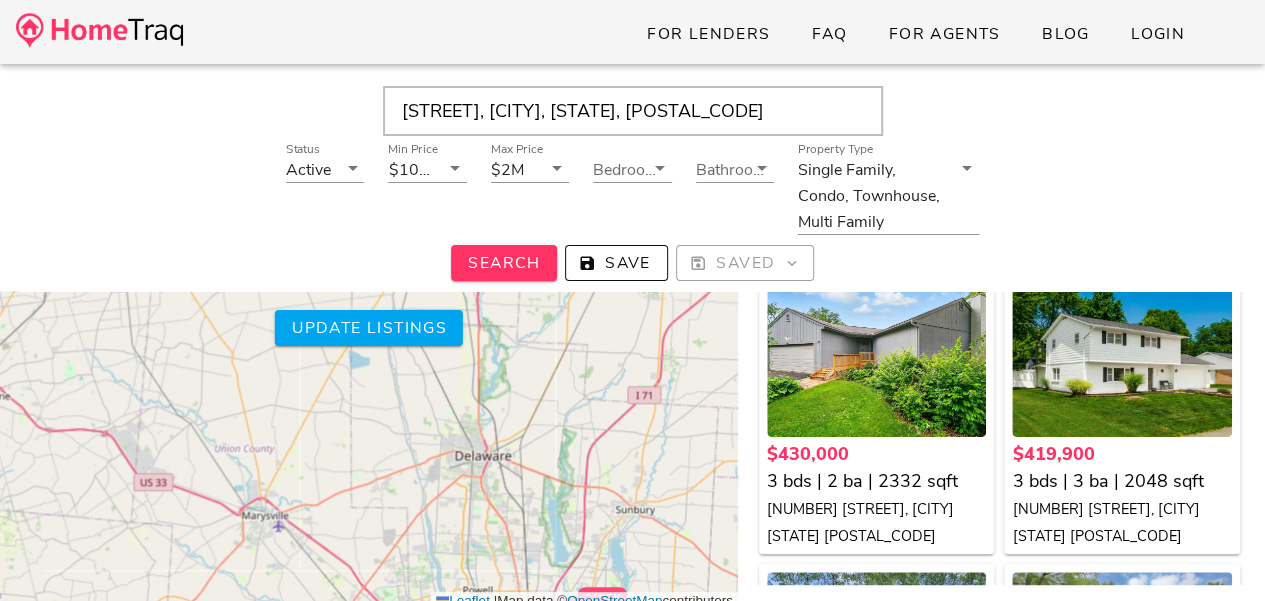 drag, startPoint x: 432, startPoint y: 420, endPoint x: 536, endPoint y: 521, distance: 144.97241 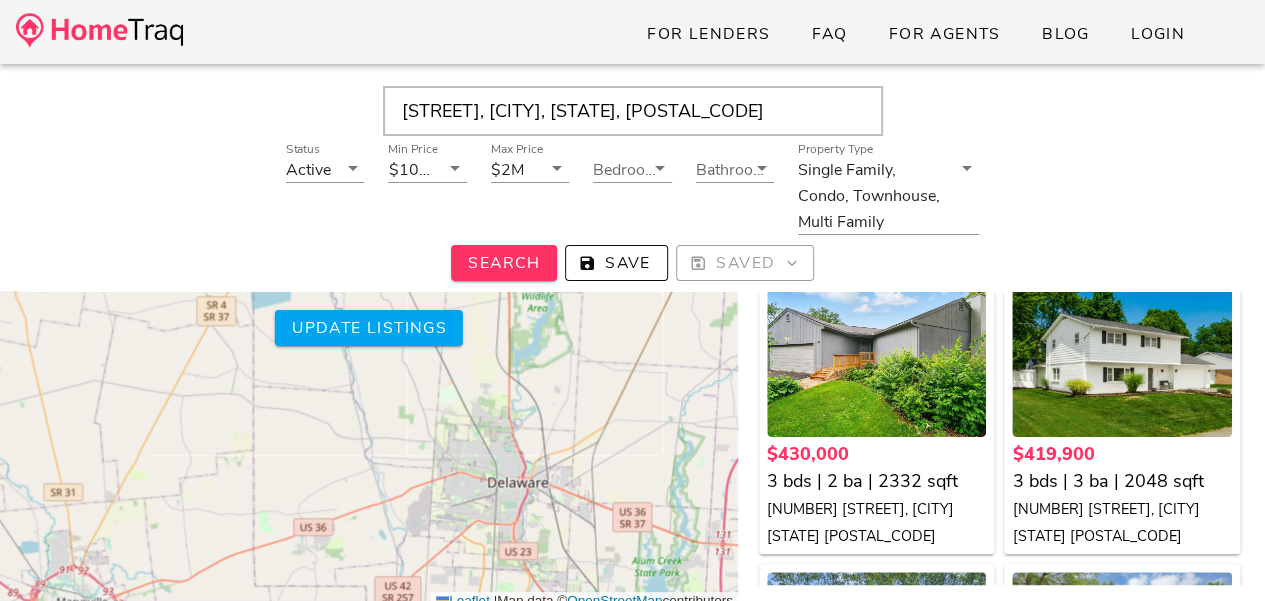 click on "[STREET], [CITY], [STATE], [POSTAL_CODE]
$435K
$435,000 × +" at bounding box center [369, 400] 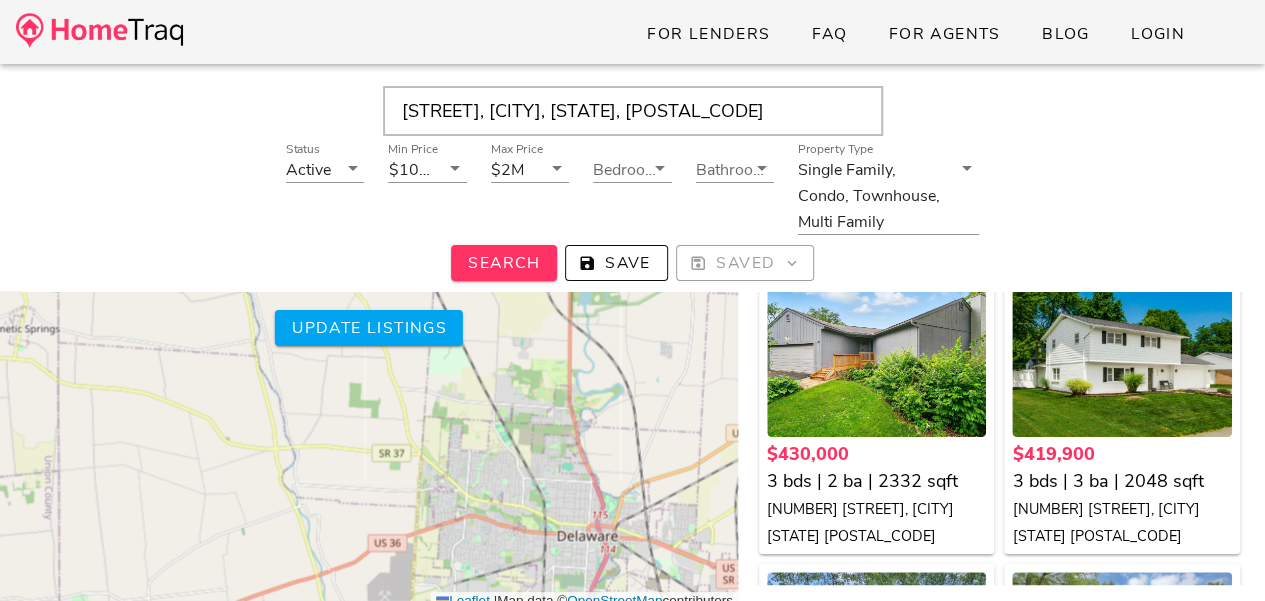 click on "[STREET], [CITY], [STATE], [POSTAL_CODE]
$435K
$435,000 × +" at bounding box center [369, 400] 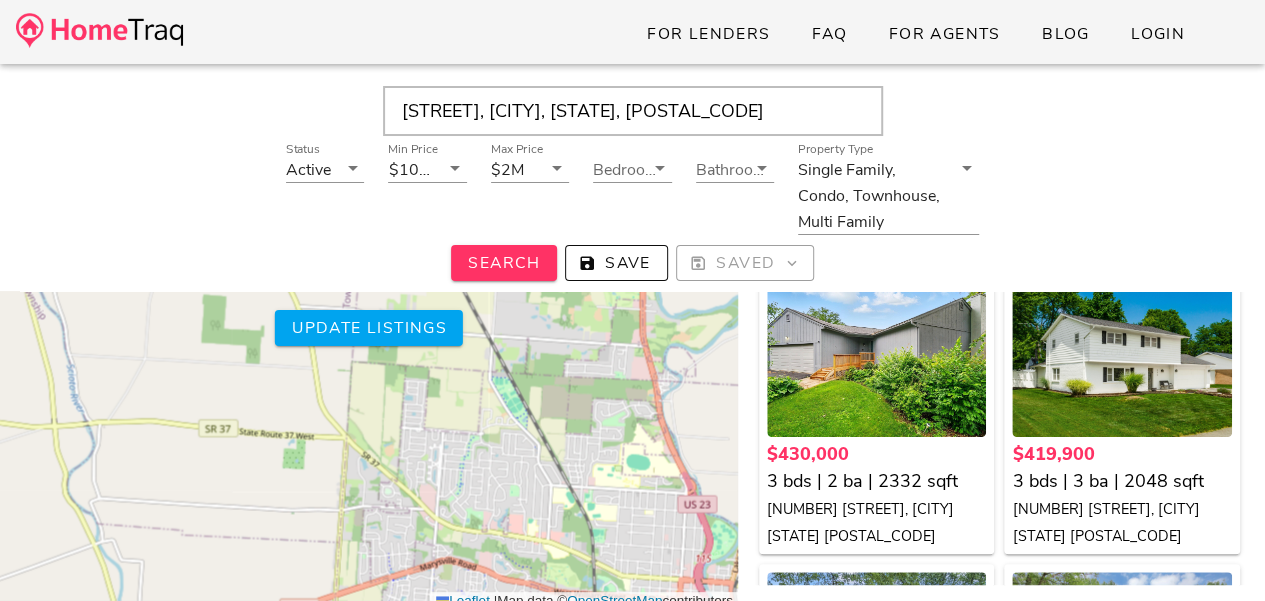 drag, startPoint x: 498, startPoint y: 511, endPoint x: 450, endPoint y: 469, distance: 63.780876 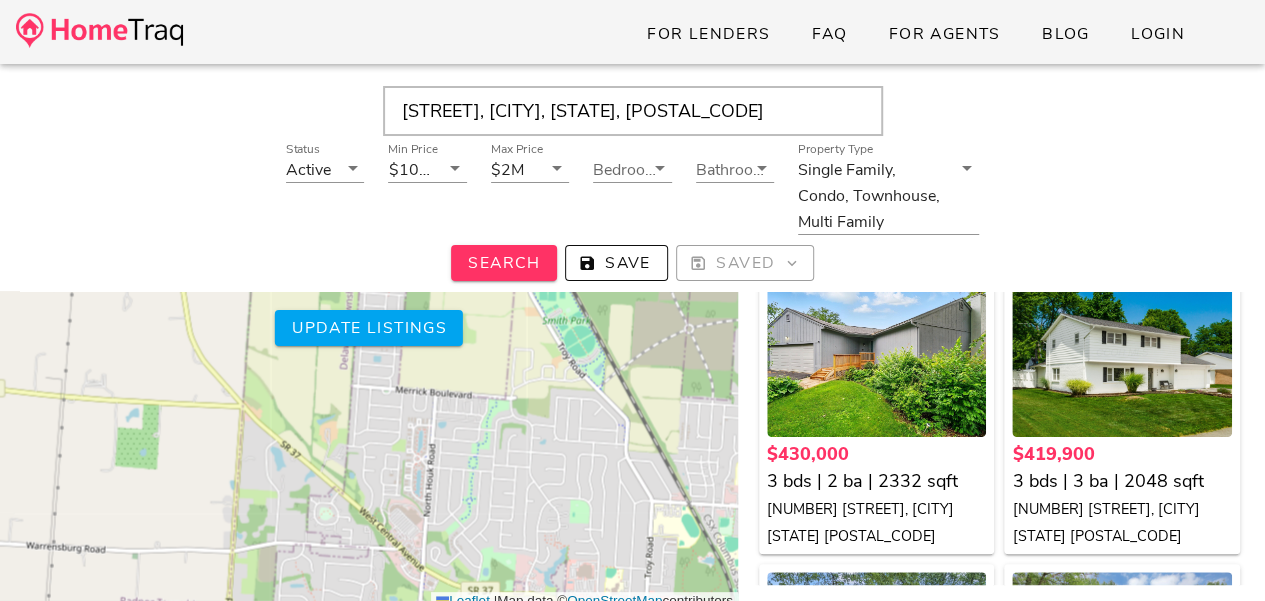 click on "[STREET], [CITY], [STATE], [POSTAL_CODE]
$435K
$435,000 × +" at bounding box center (369, 400) 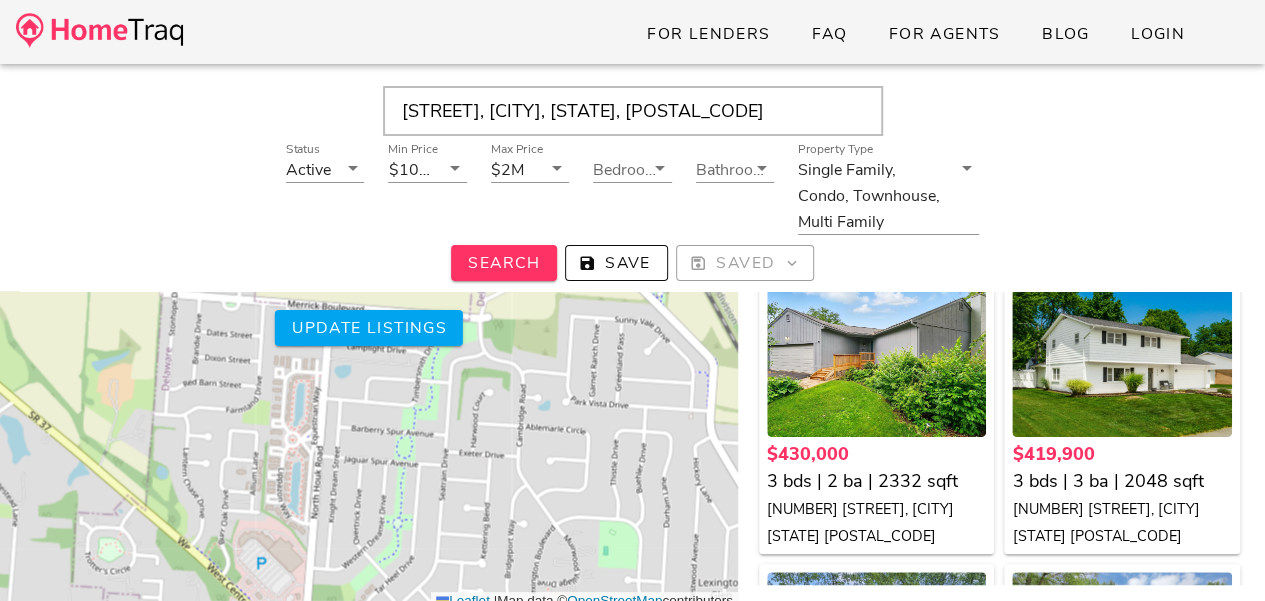 drag, startPoint x: 369, startPoint y: 436, endPoint x: 278, endPoint y: 427, distance: 91.44397 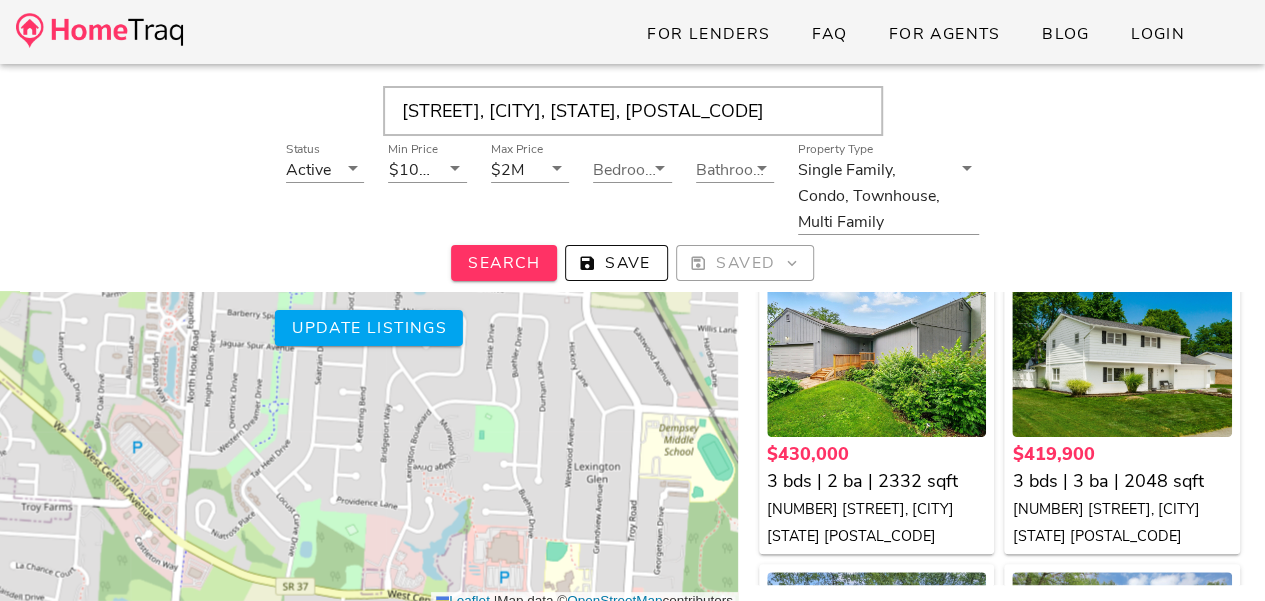drag, startPoint x: 407, startPoint y: 502, endPoint x: 283, endPoint y: 386, distance: 169.79988 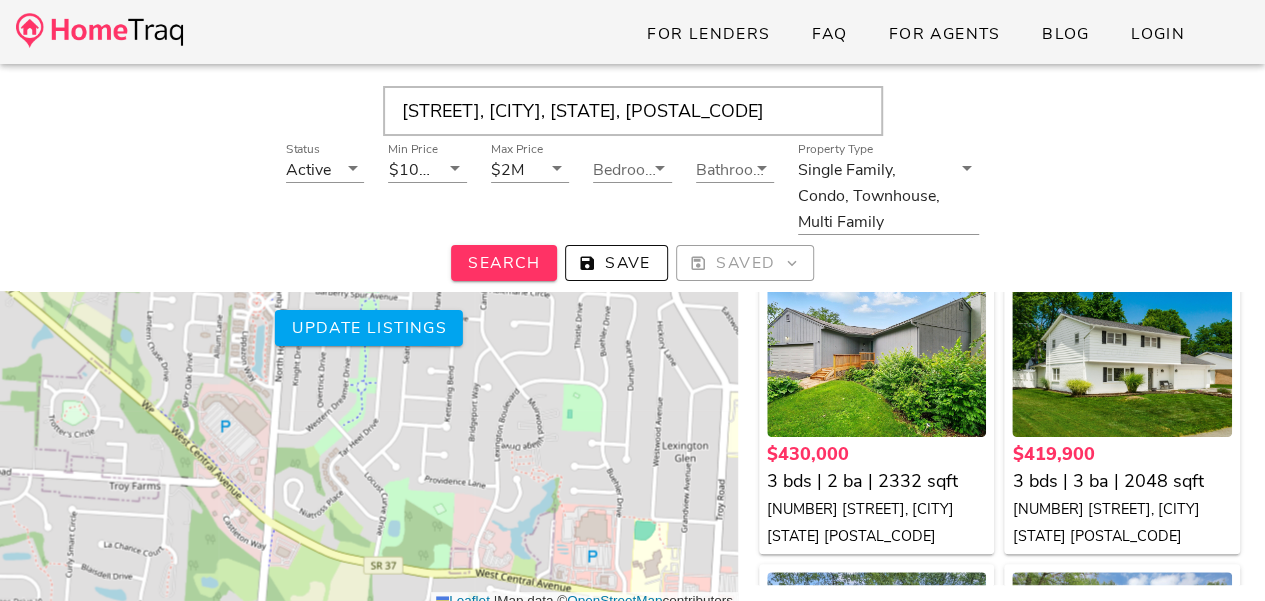 drag, startPoint x: 408, startPoint y: 497, endPoint x: 496, endPoint y: 476, distance: 90.47099 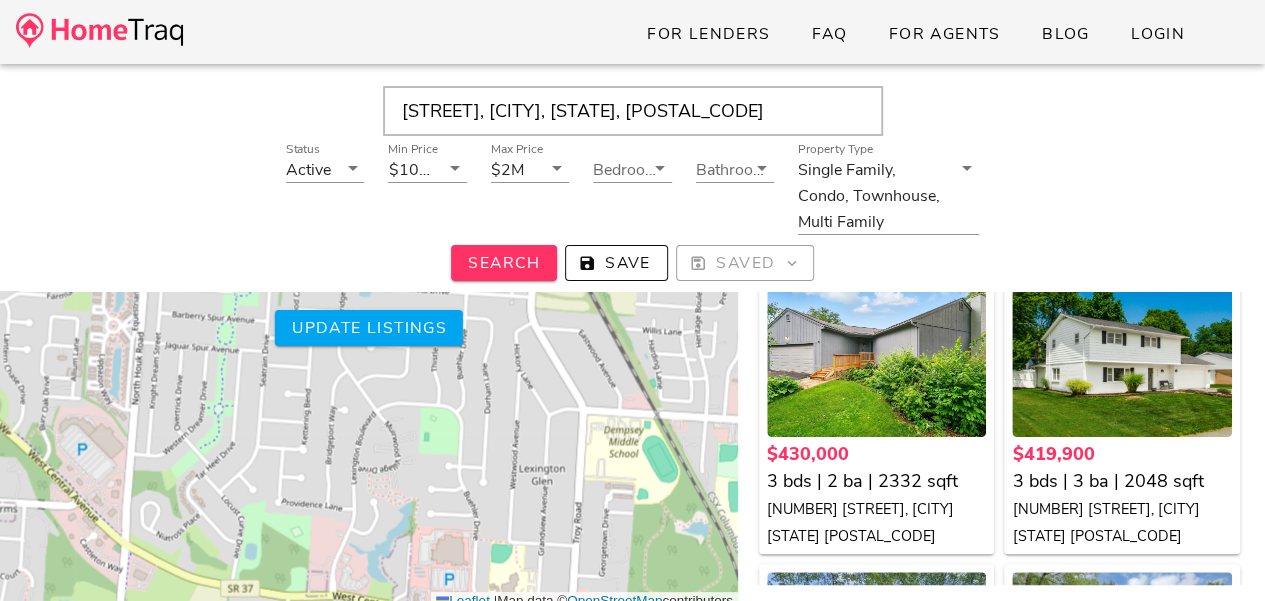 drag, startPoint x: 639, startPoint y: 500, endPoint x: 496, endPoint y: 523, distance: 144.83784 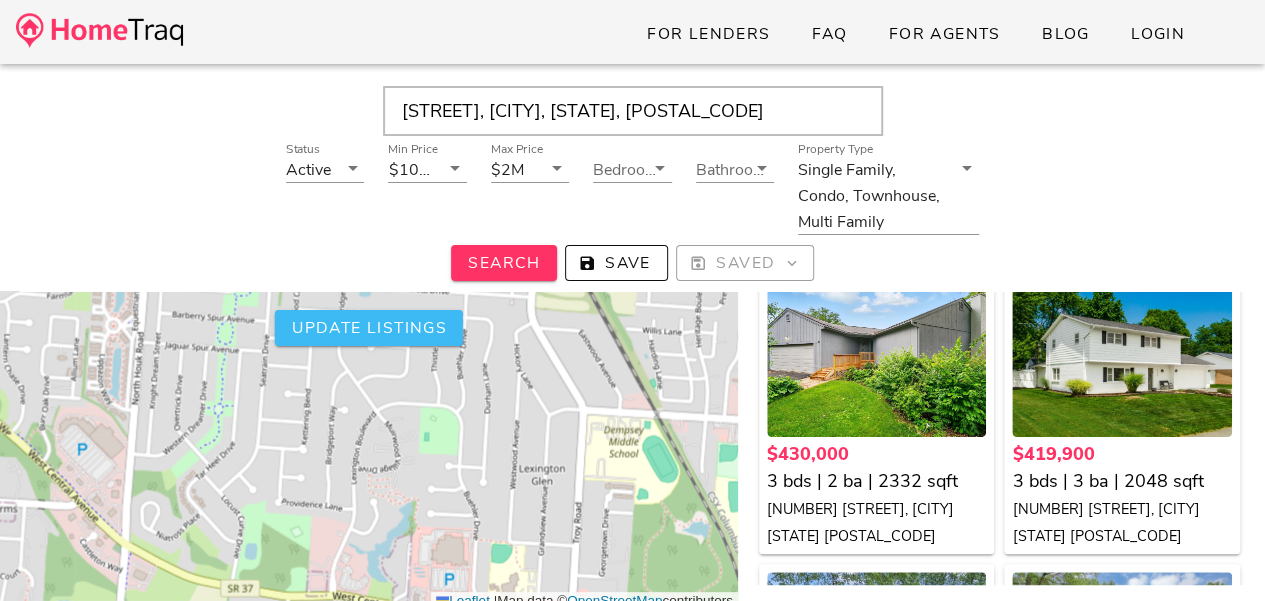 click on "Update listings" at bounding box center [369, 328] 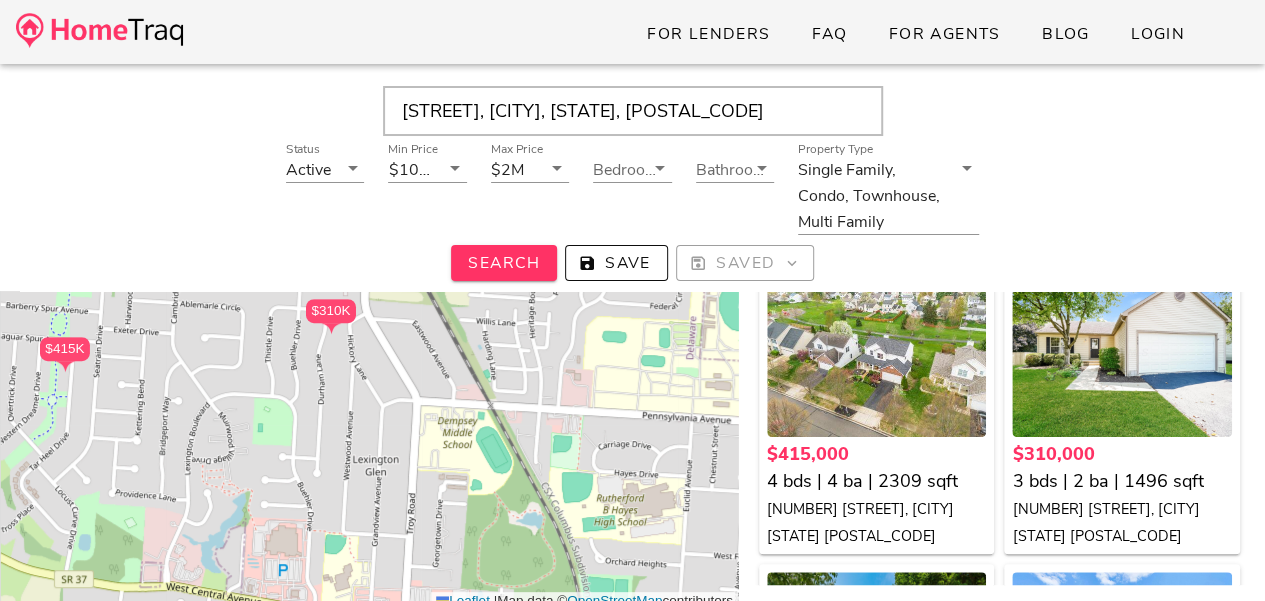 drag, startPoint x: 550, startPoint y: 377, endPoint x: 272, endPoint y: 274, distance: 296.46753 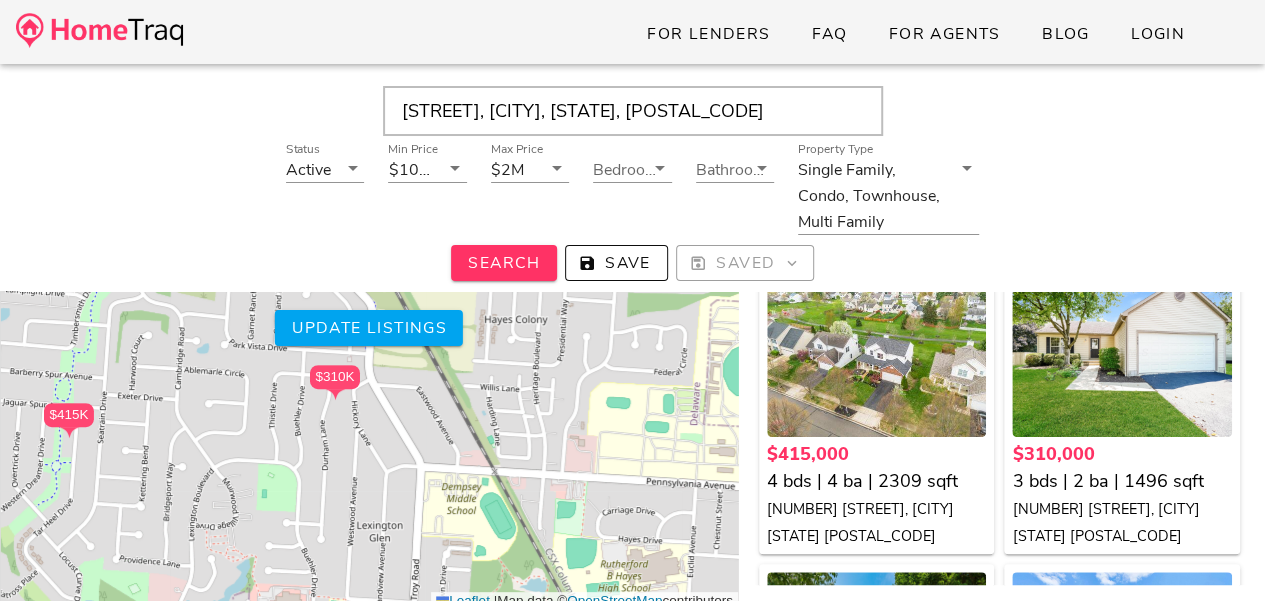 drag, startPoint x: 379, startPoint y: 457, endPoint x: 383, endPoint y: 523, distance: 66.1211 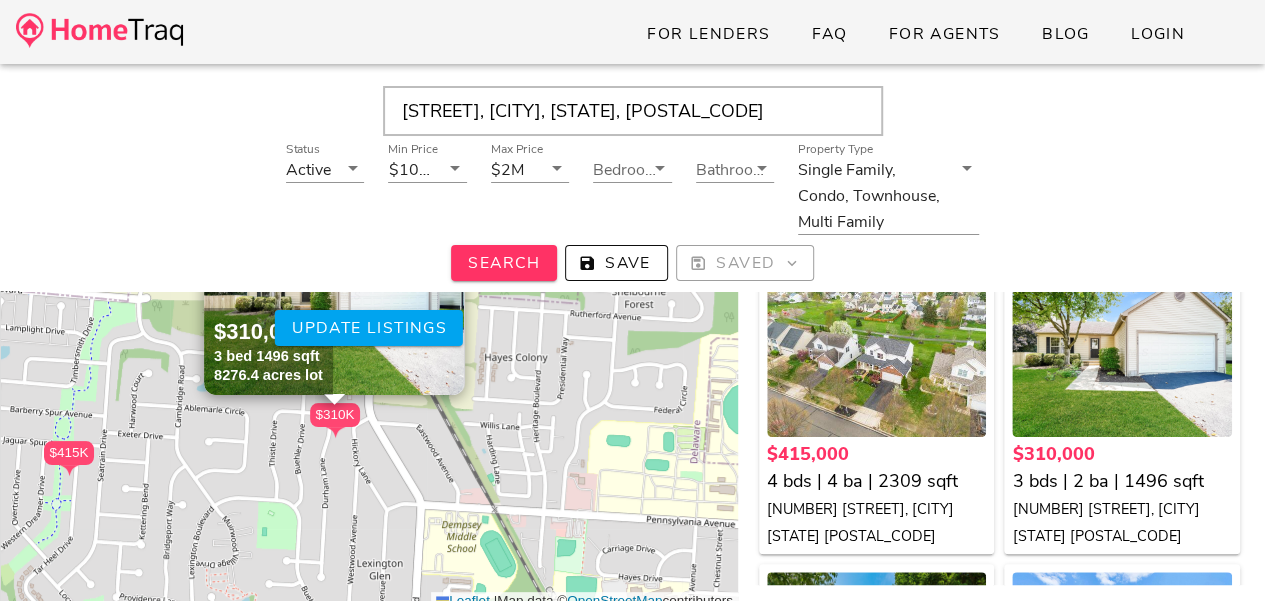 click at bounding box center (334, 295) 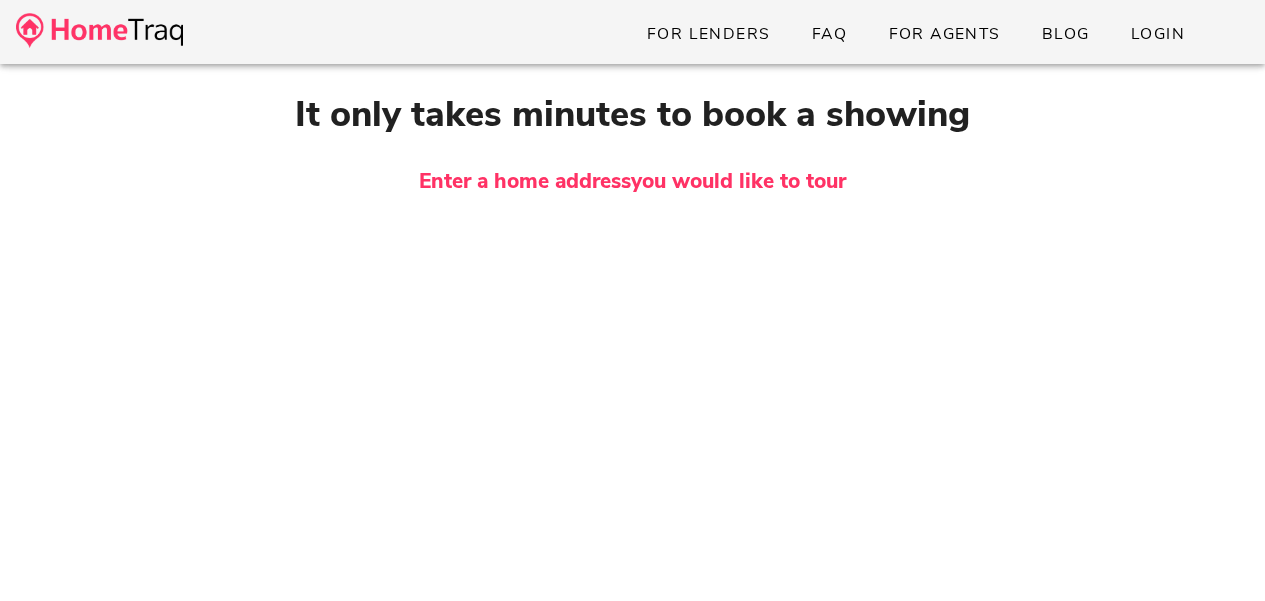 scroll, scrollTop: 0, scrollLeft: 0, axis: both 